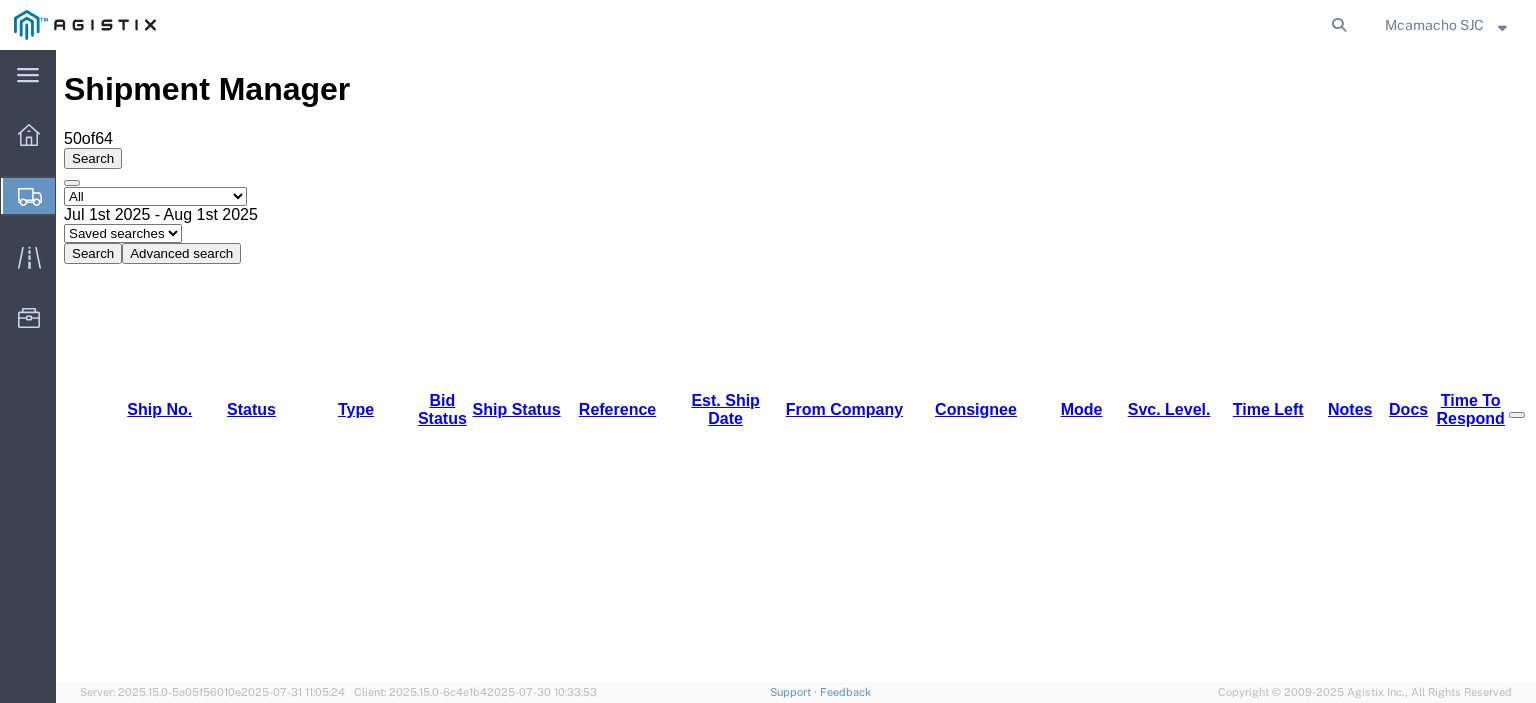 scroll, scrollTop: 0, scrollLeft: 0, axis: both 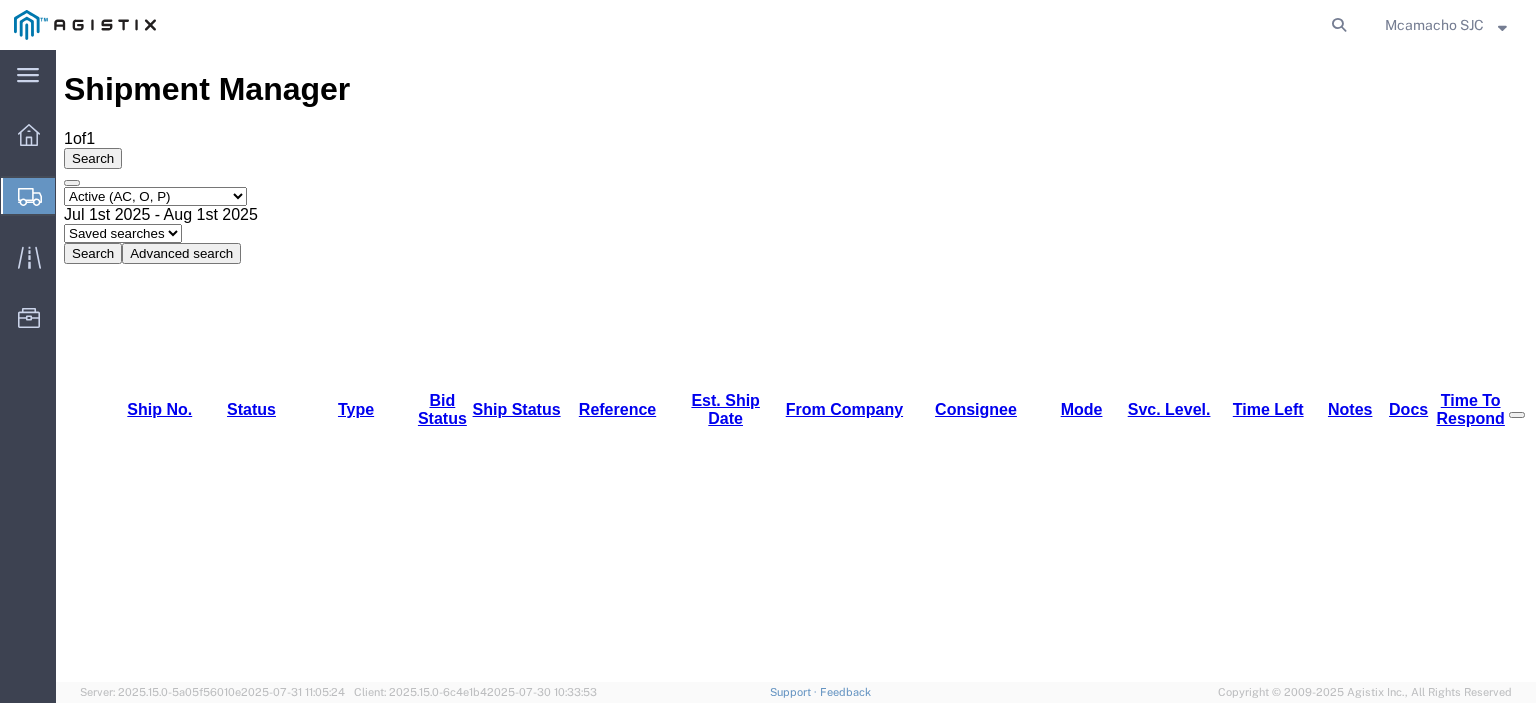 click on "56361514" at bounding box center (152, 1149) 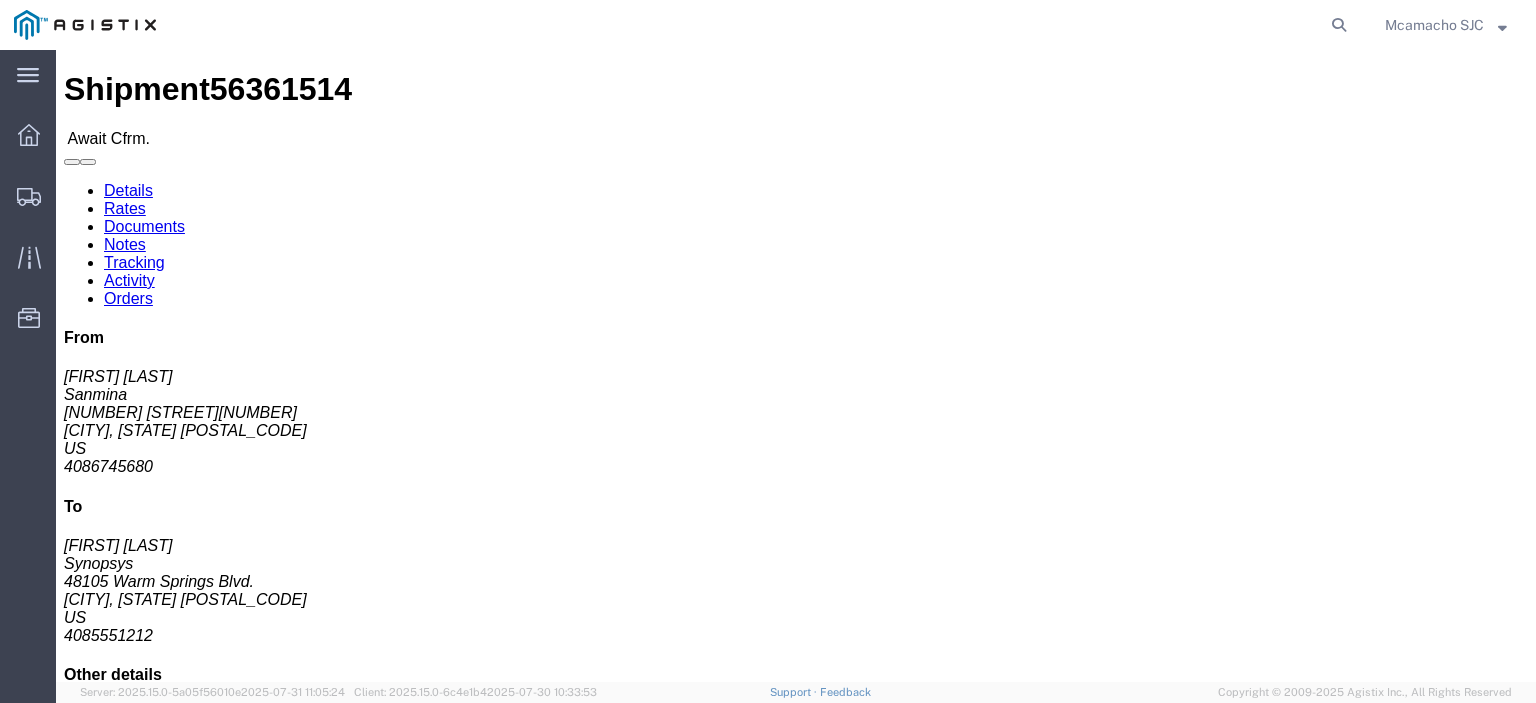 click on "Confirm" 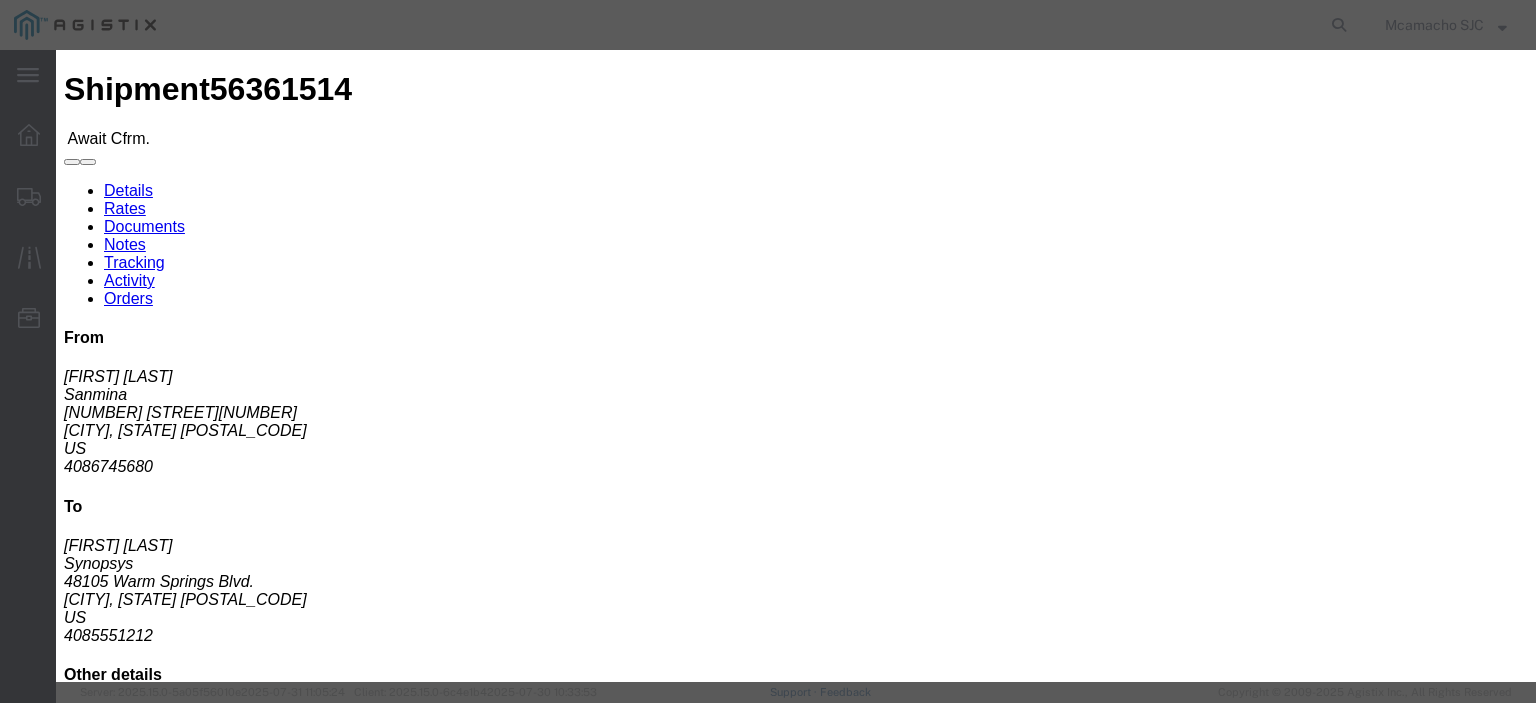 click 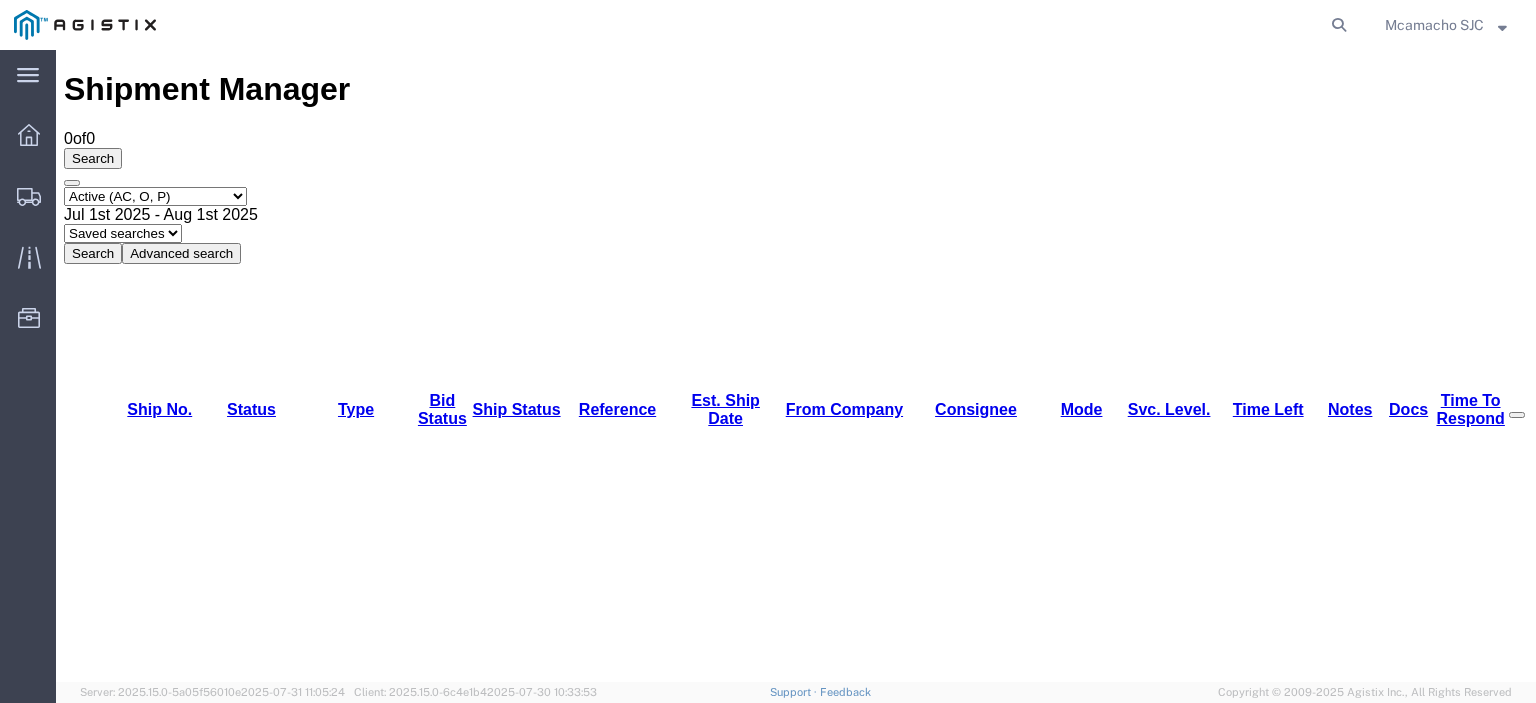 click on "Select status
Active (AC, O, P) All Approved Awaiting Confirmation (AC) Booked Canceled Closed Delivered Denied Expired Ignored Lost On Hold Open (O) Partial Delivery Pending (P) Shipped Withdrawn" at bounding box center [155, 196] 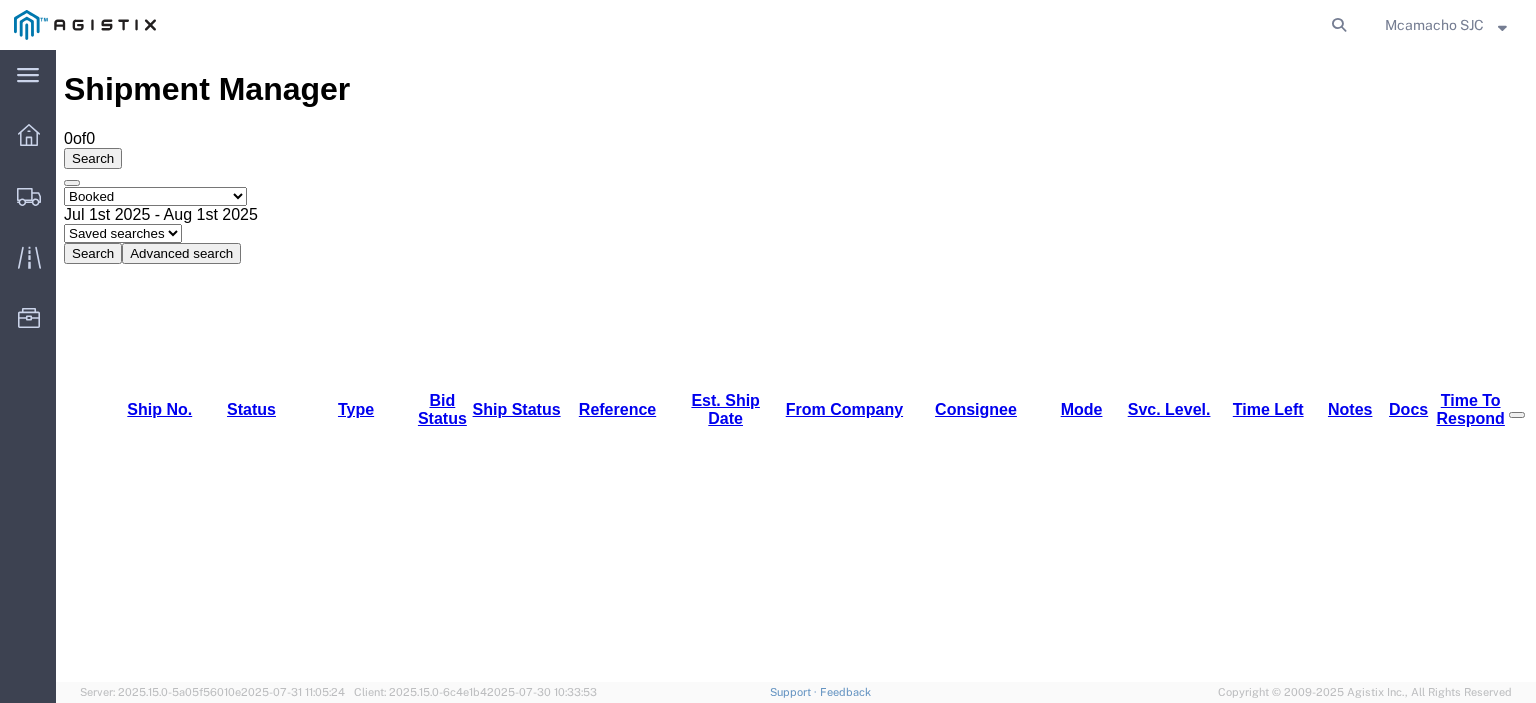 click on "Select status
Active (AC, O, P) All Approved Awaiting Confirmation (AC) Booked Canceled Closed Delivered Denied Expired Ignored Lost On Hold Open (O) Partial Delivery Pending (P) Shipped Withdrawn" at bounding box center (155, 196) 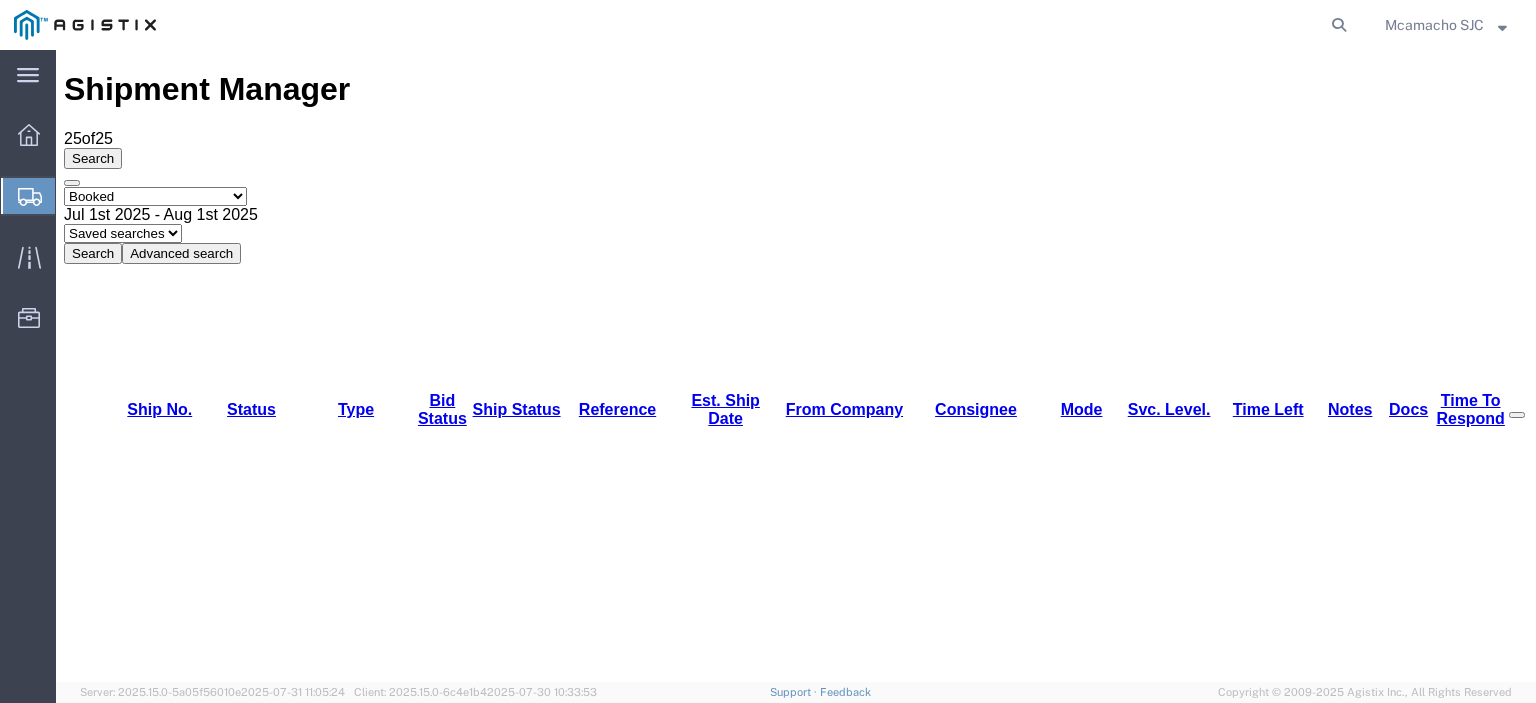 click on "56361514" at bounding box center [141, 1572] 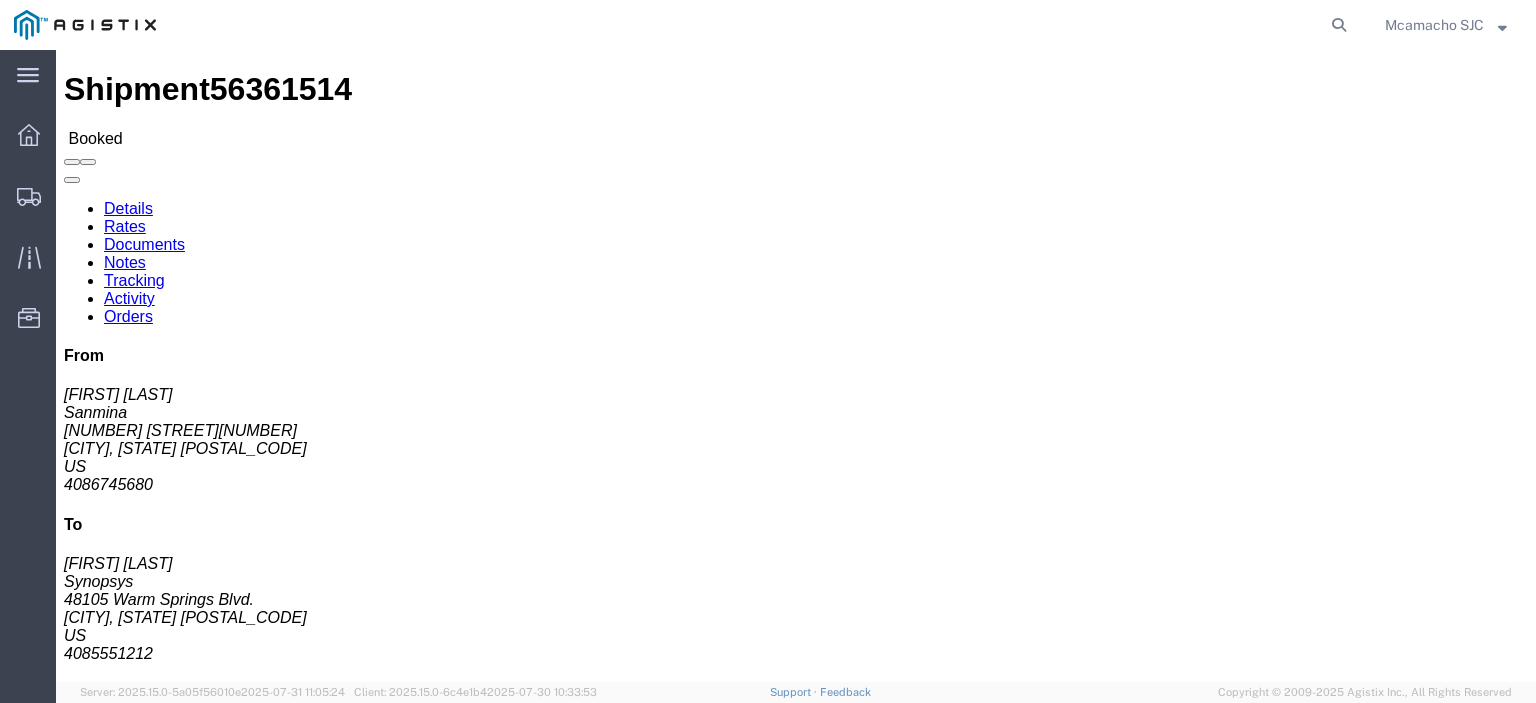 click on "Documents" 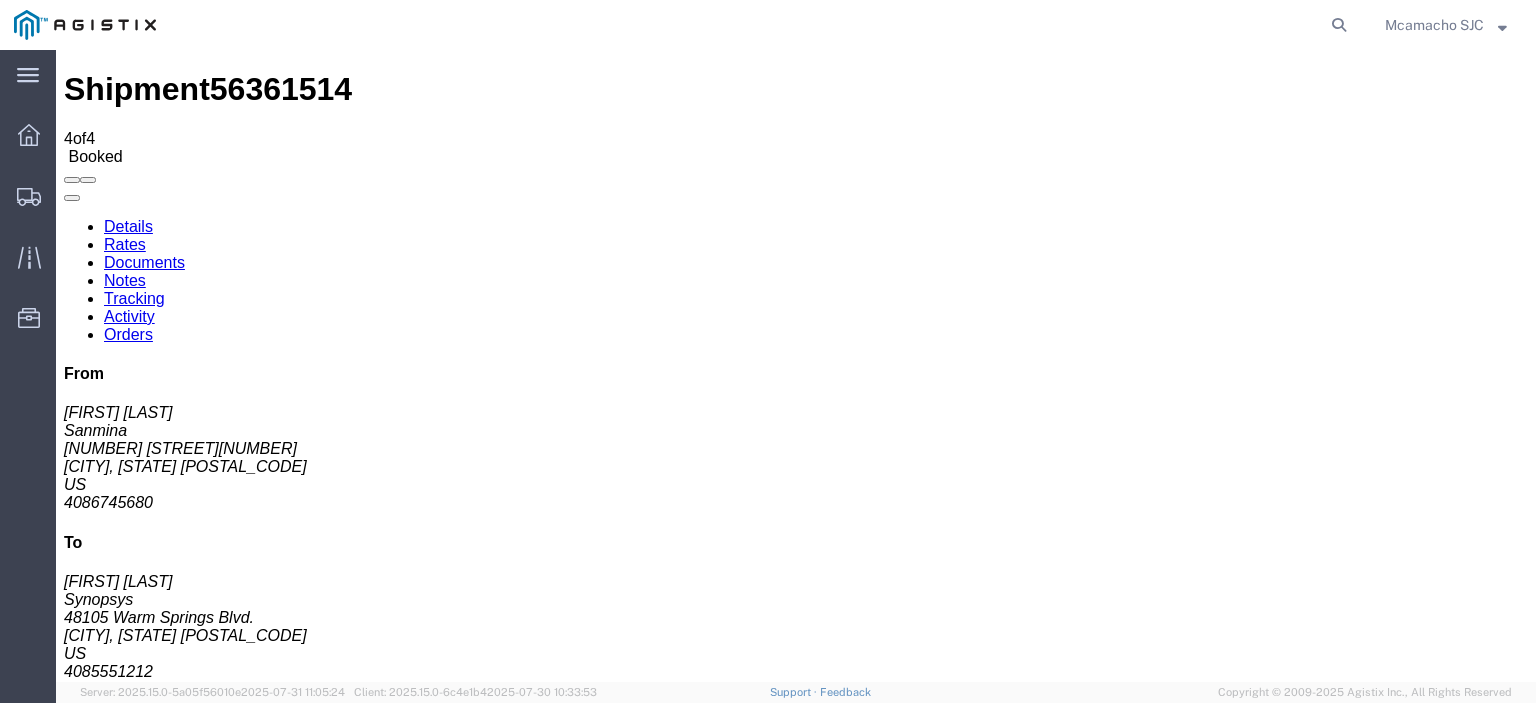 click on "Attach Documents" at bounding box center (126, 1153) 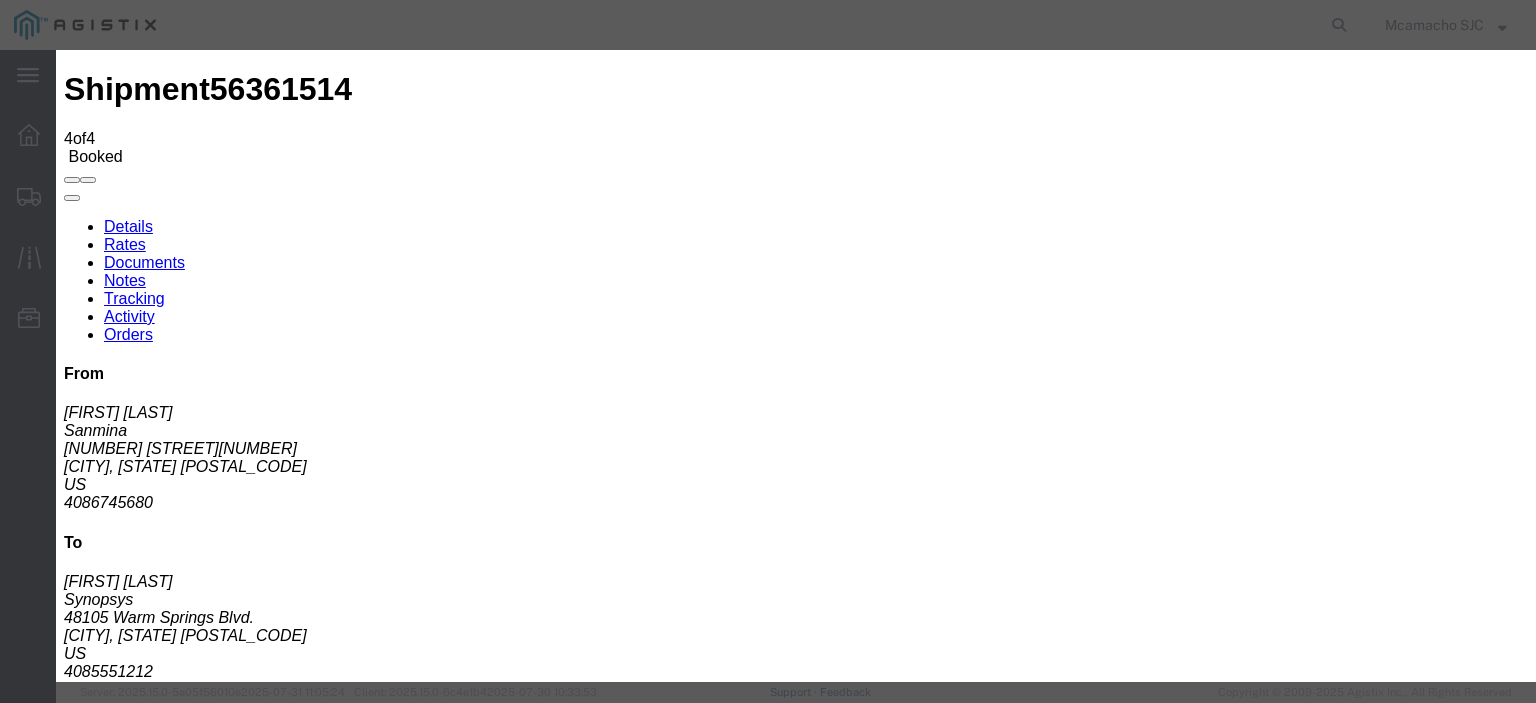 click on "Browse" at bounding box center [94, 1874] 